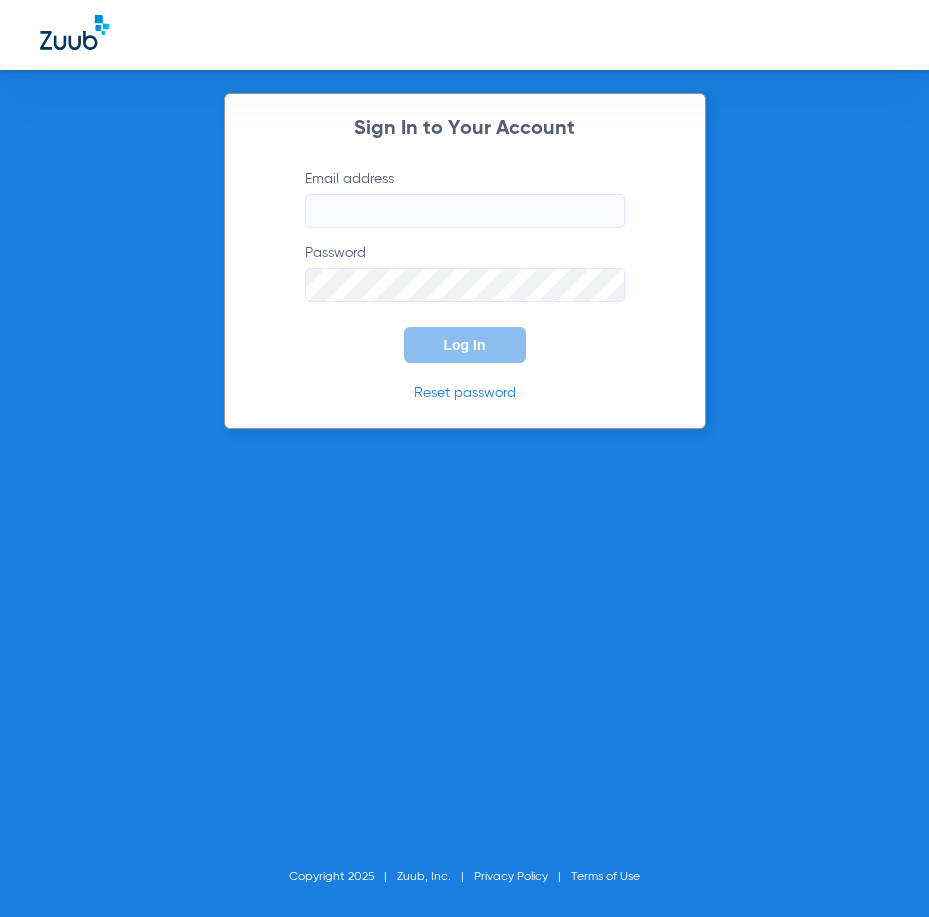 scroll, scrollTop: 0, scrollLeft: 0, axis: both 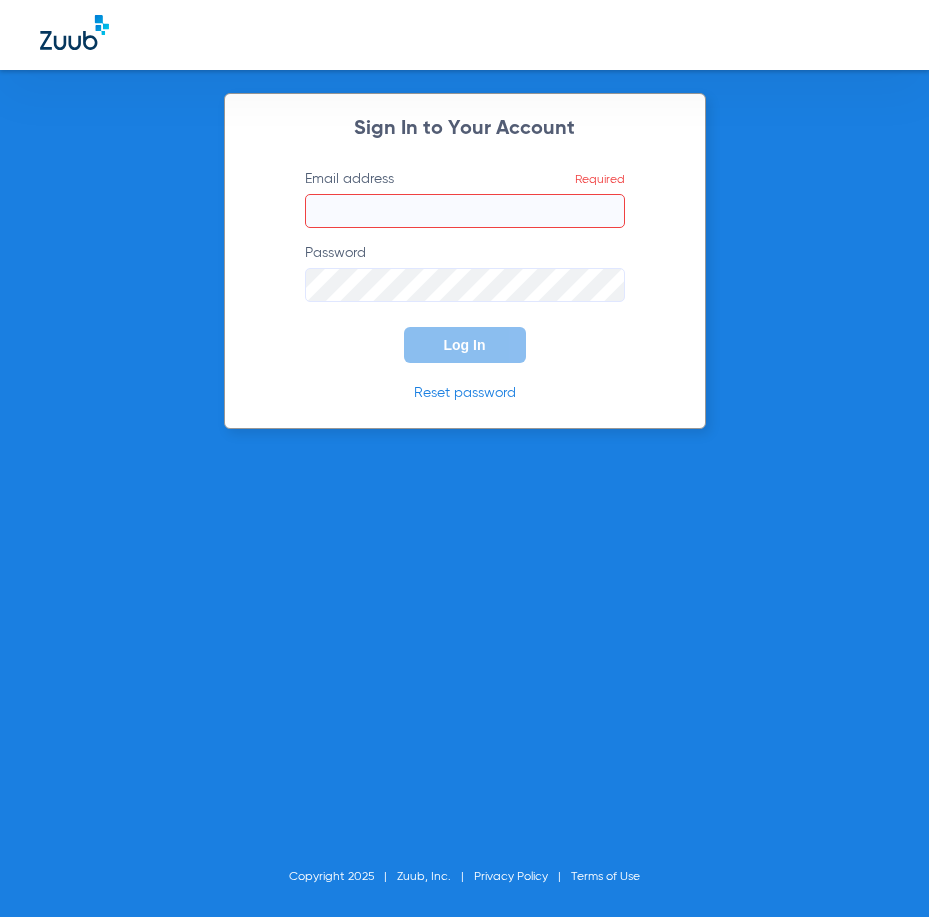 click on "Email address  Required" 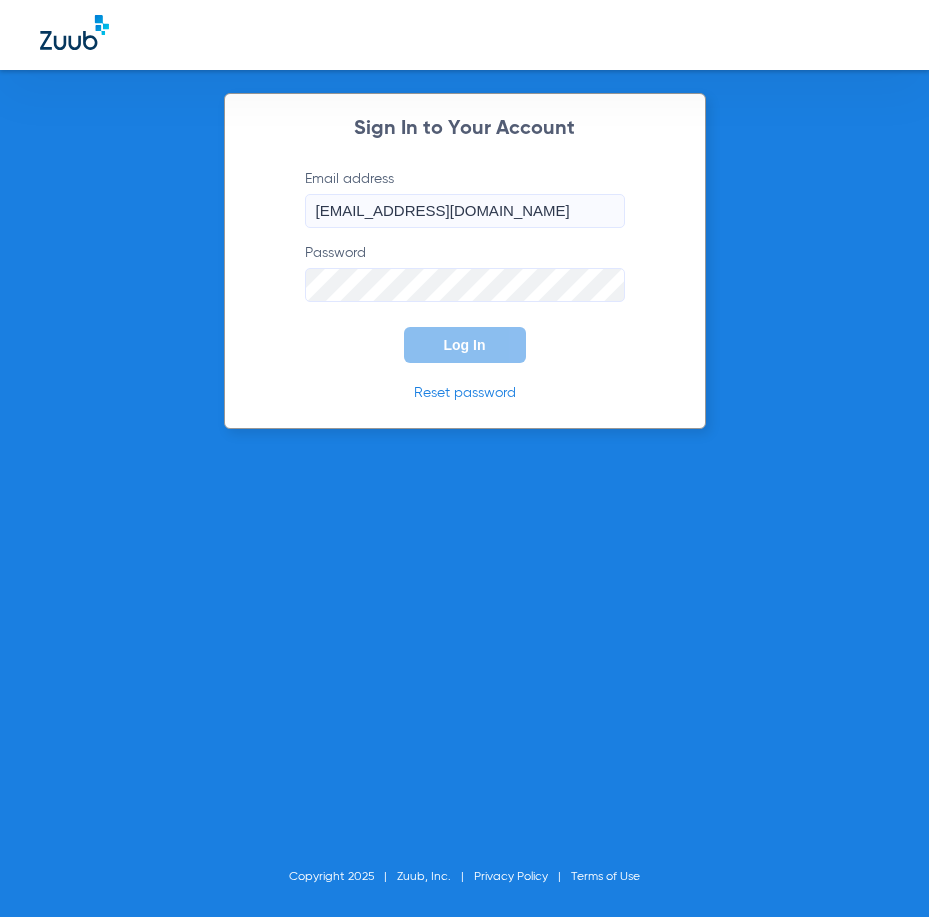 scroll, scrollTop: 0, scrollLeft: 27, axis: horizontal 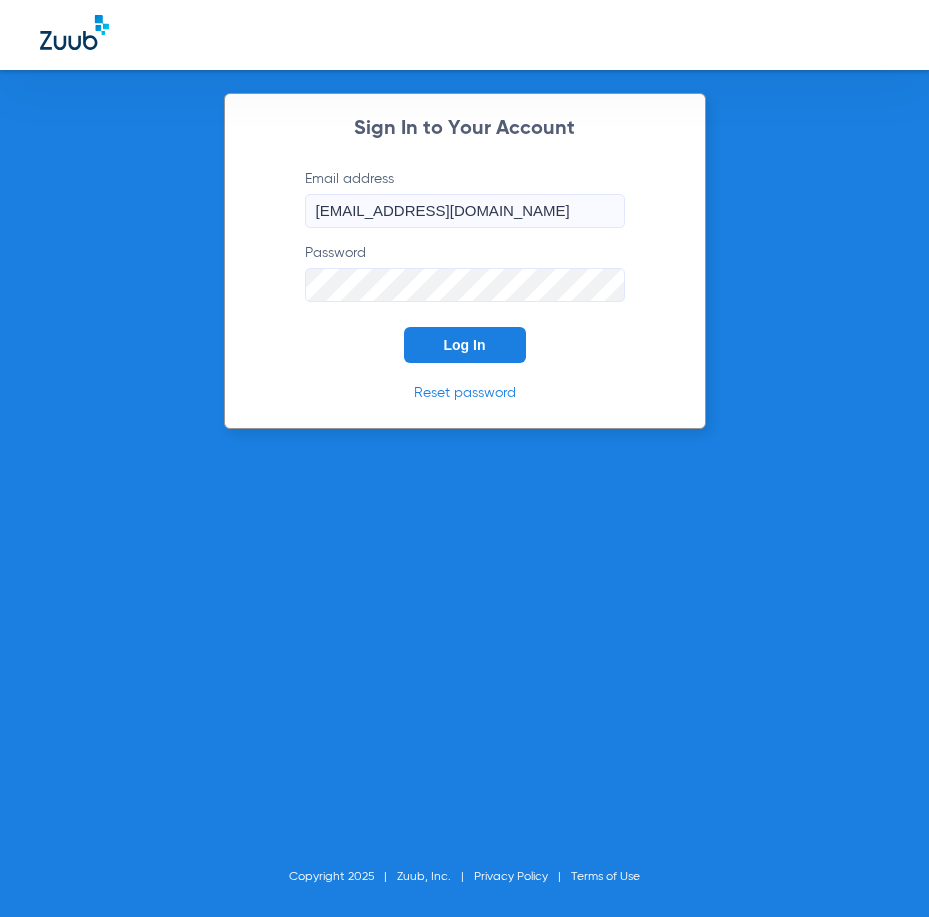 click on "Log In" 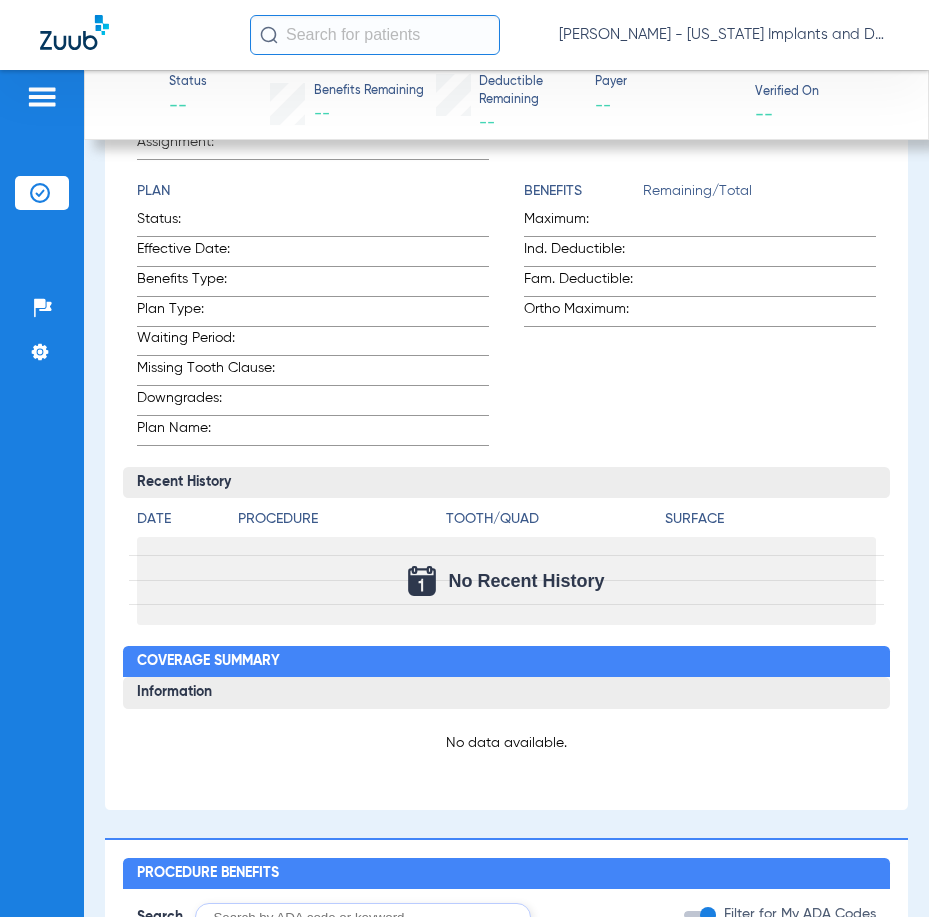 scroll, scrollTop: 800, scrollLeft: 0, axis: vertical 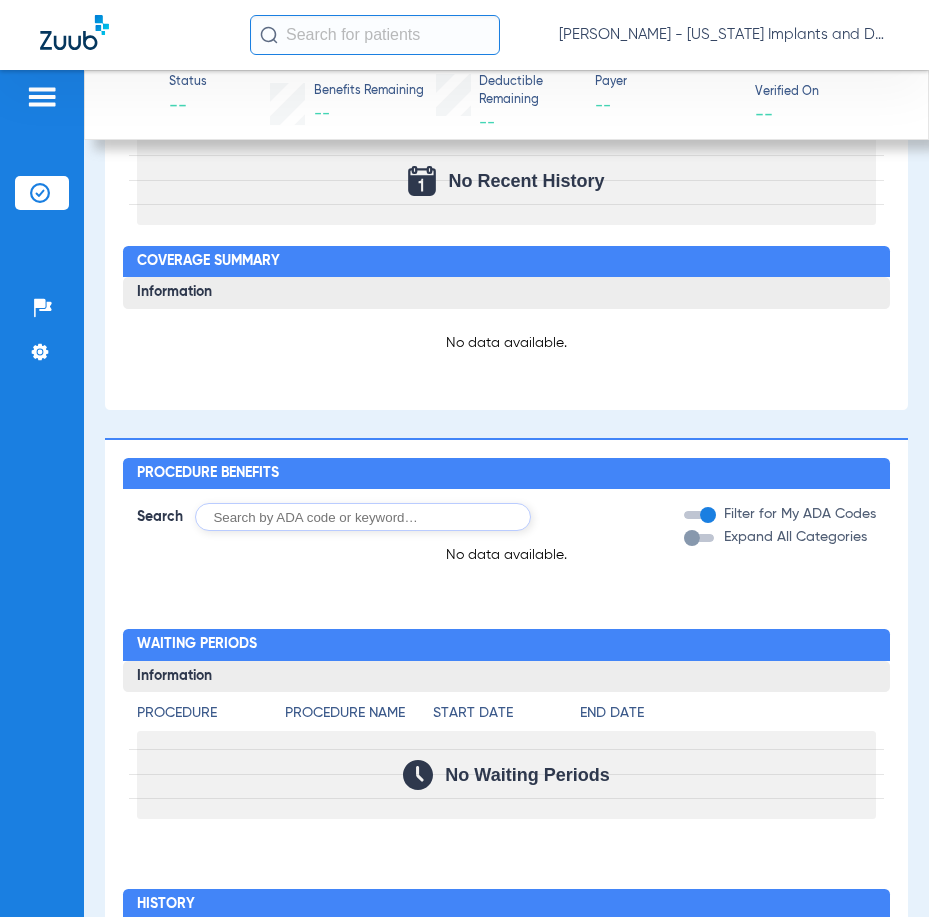 click 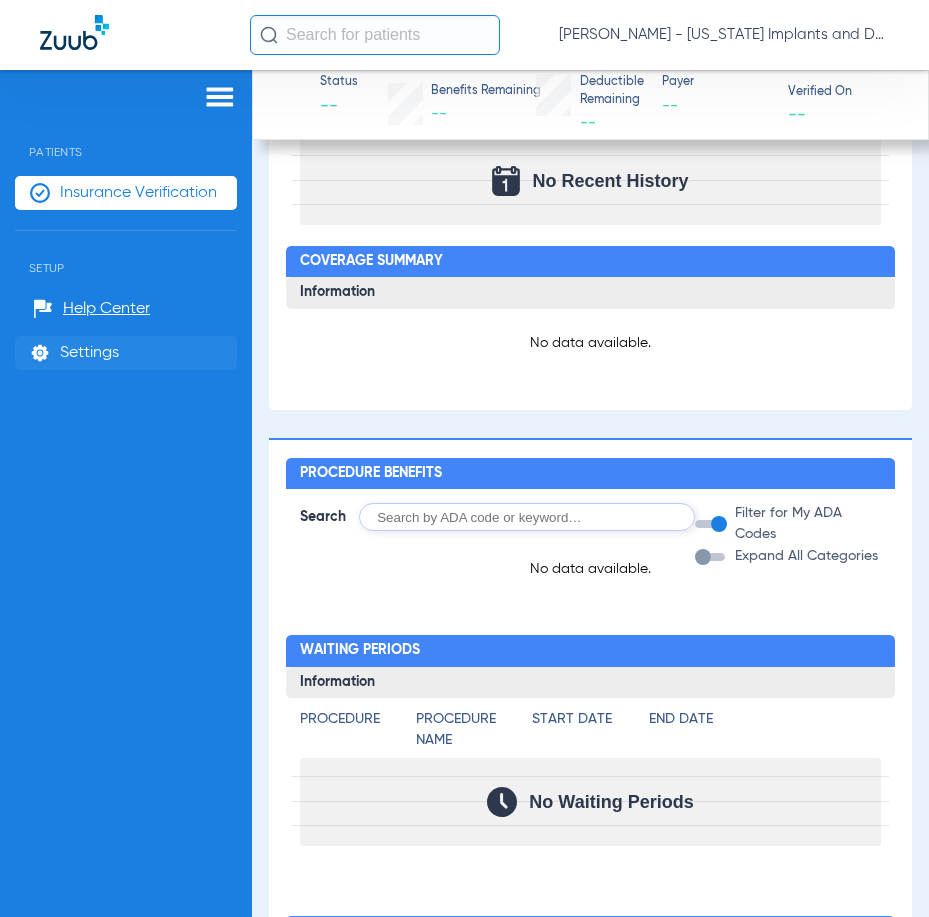 click on "Settings" 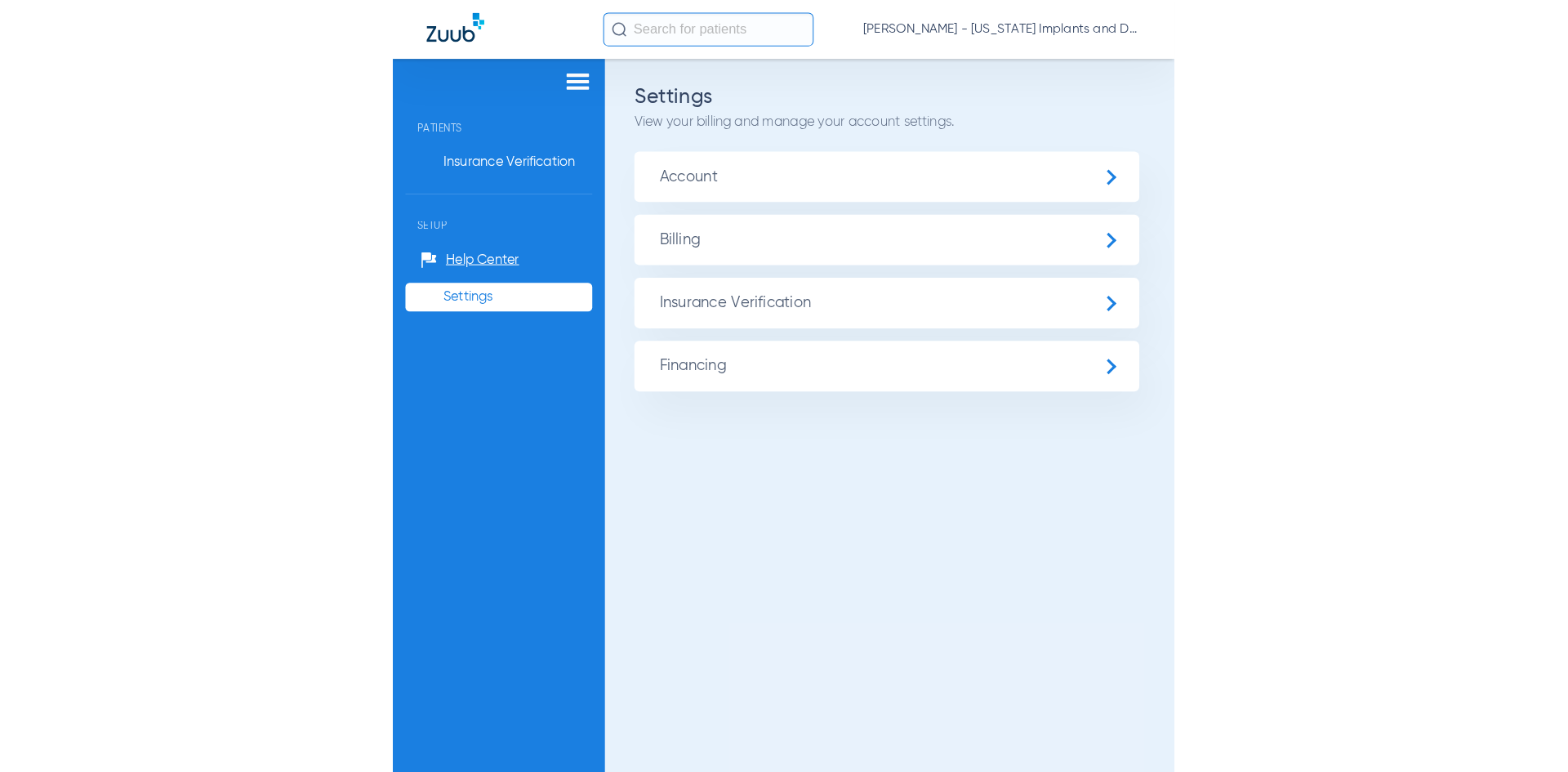 scroll, scrollTop: 0, scrollLeft: 0, axis: both 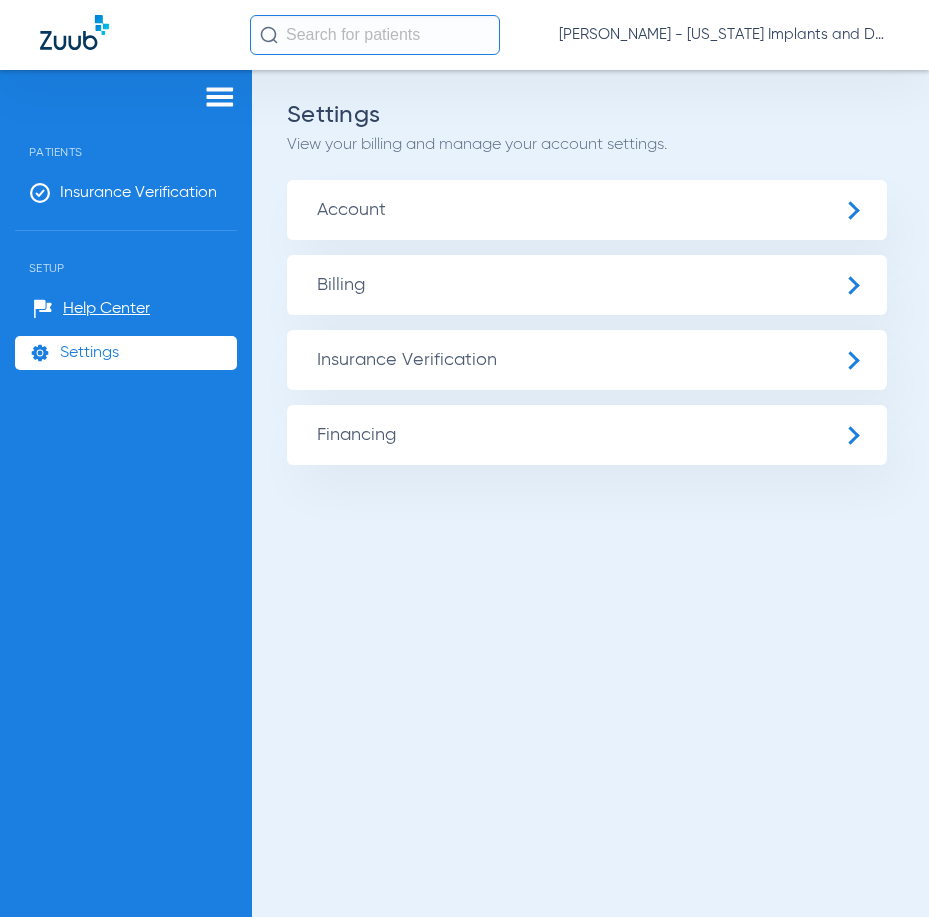 click on "Account Billing Insurance Verification General Settings My Insurance Payers Insurance Payer Mapping Financing General Settings" 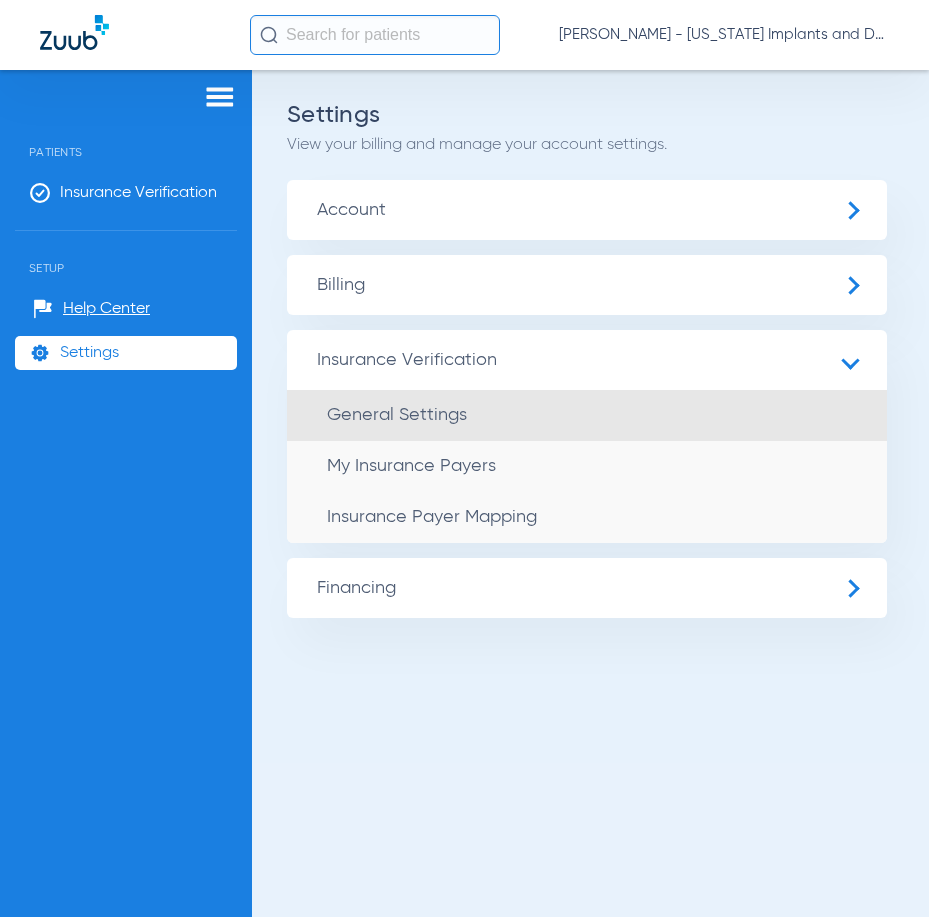 click on "General Settings" 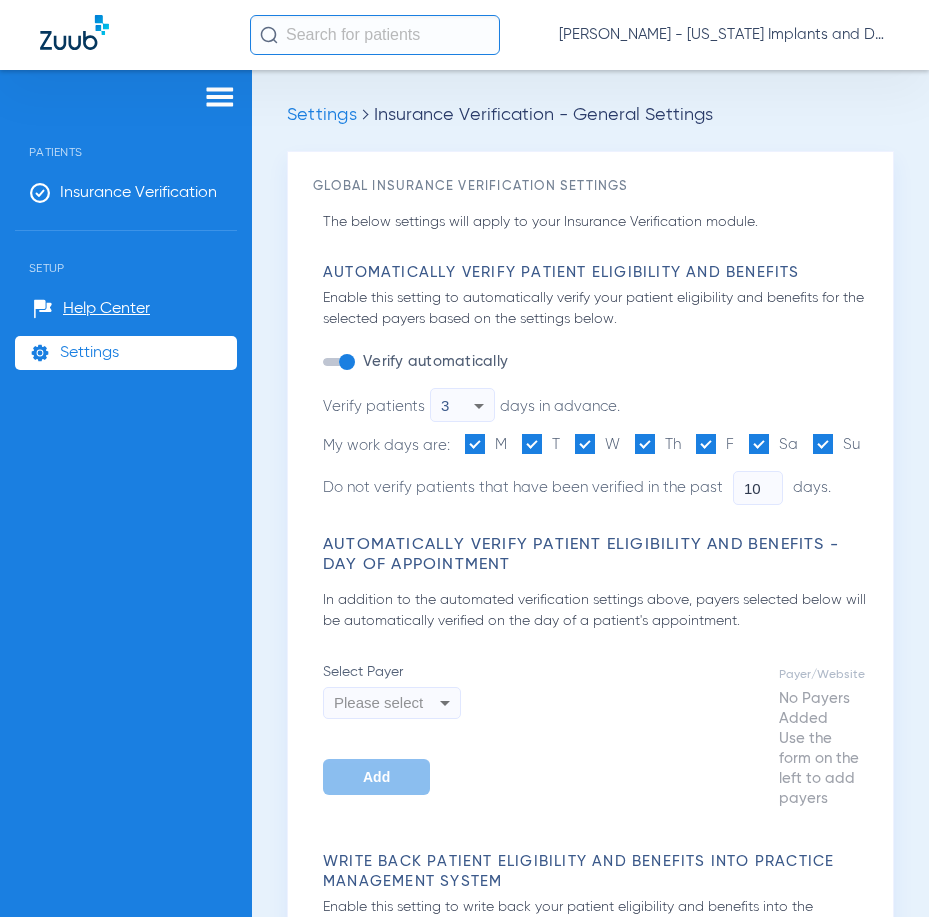 type on "5" 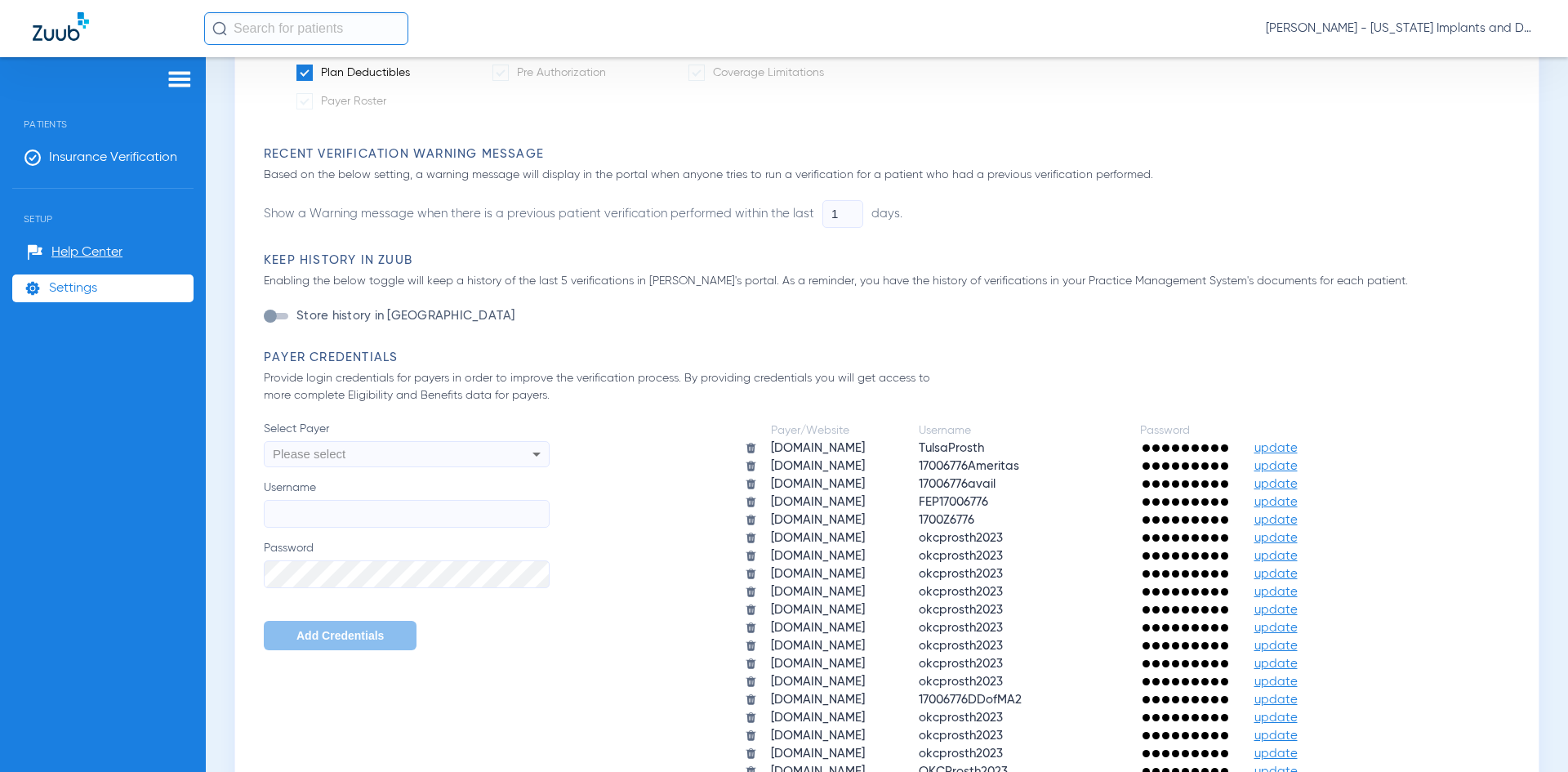 scroll, scrollTop: 1225, scrollLeft: 0, axis: vertical 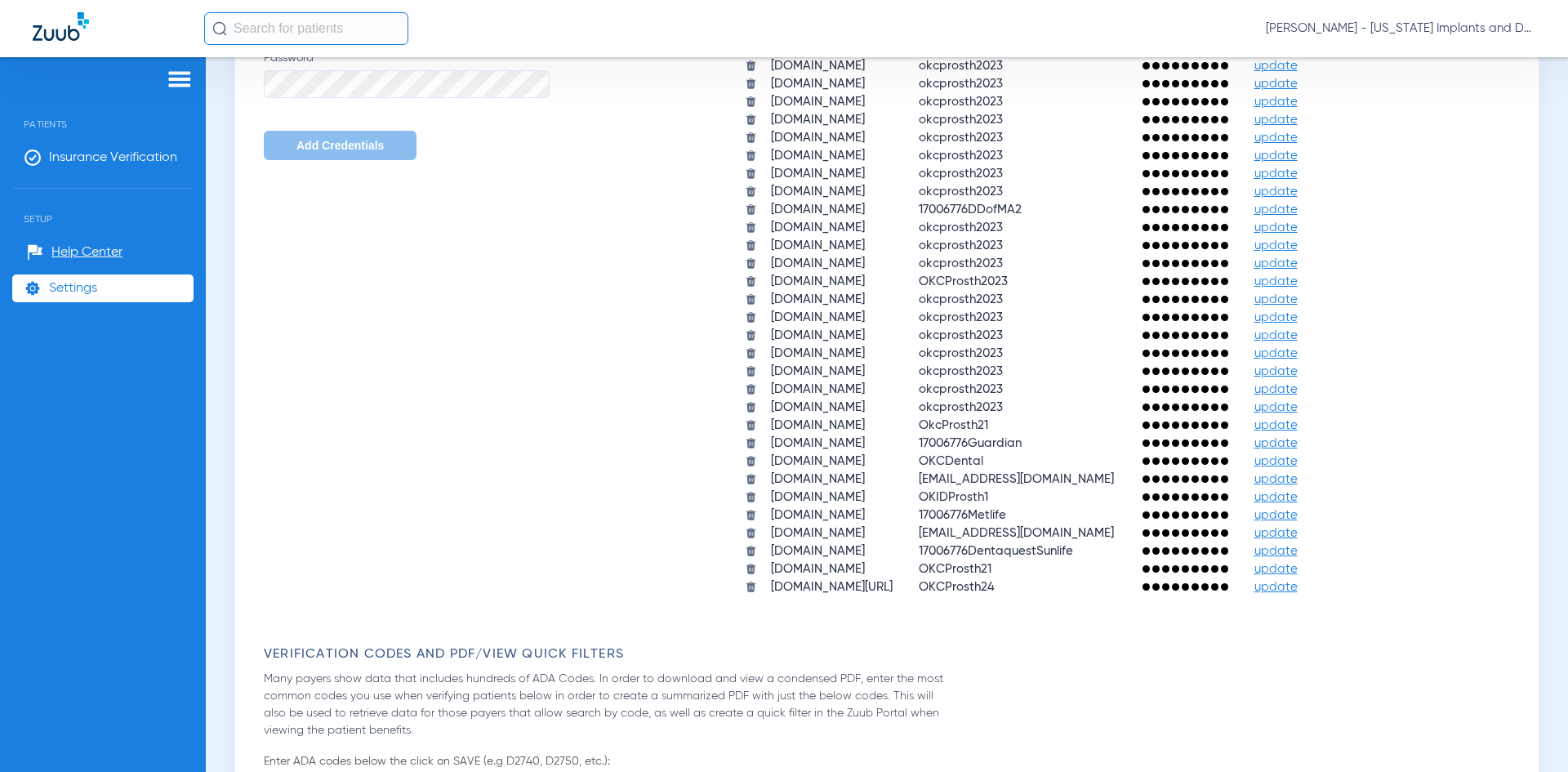 click on "update" 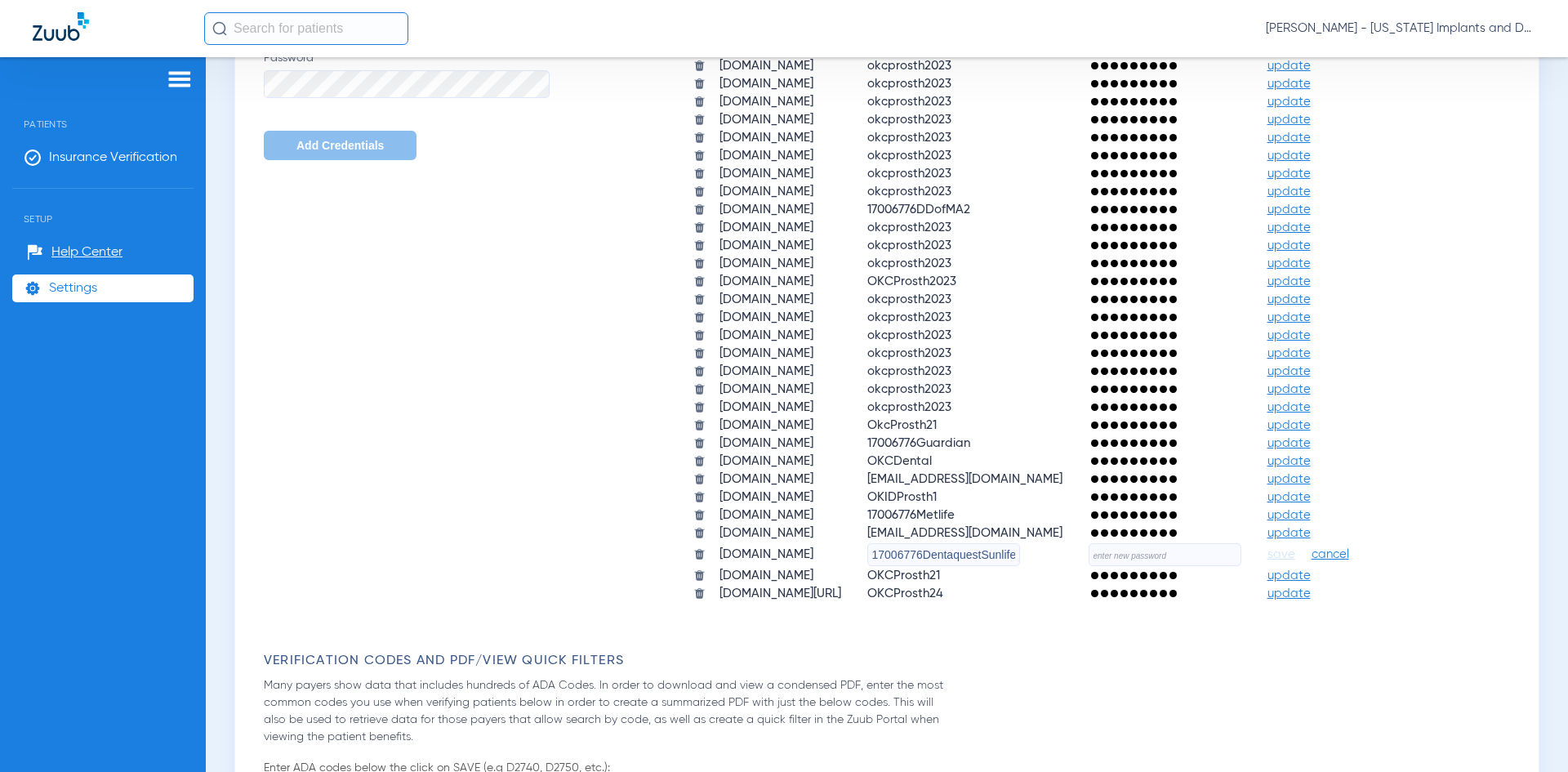 click on "Automatically Verify Patient Eligibility and Benefits   Enable this setting to automatically verify your patient eligibility and benefits for the selected payers based on the settings below.   Verify automatically   Verify patients  5  days in advance.  My work days are:  M   T   W   Th   F   Sa   Su   Do not verify patients that have been verified in the past  5  days.   Automatically Verify Patient Eligibility and Benefits - Day of Appointment
In addition to the automated verification settings above, payers selected below will be automatically verified on the day of a patient's appointment.
Select Payer
Please select Add Payer/Website  No Payers Added  Use the form on the left to add payers   Write Back Patient Eligibility and Benefits Into Practice Management System   Enable this setting to write back your patient eligibility and benefits into the practice management system based on the settings below.   WARNING: Please consult with the CS team before enabling write back   Write back automatically  1" 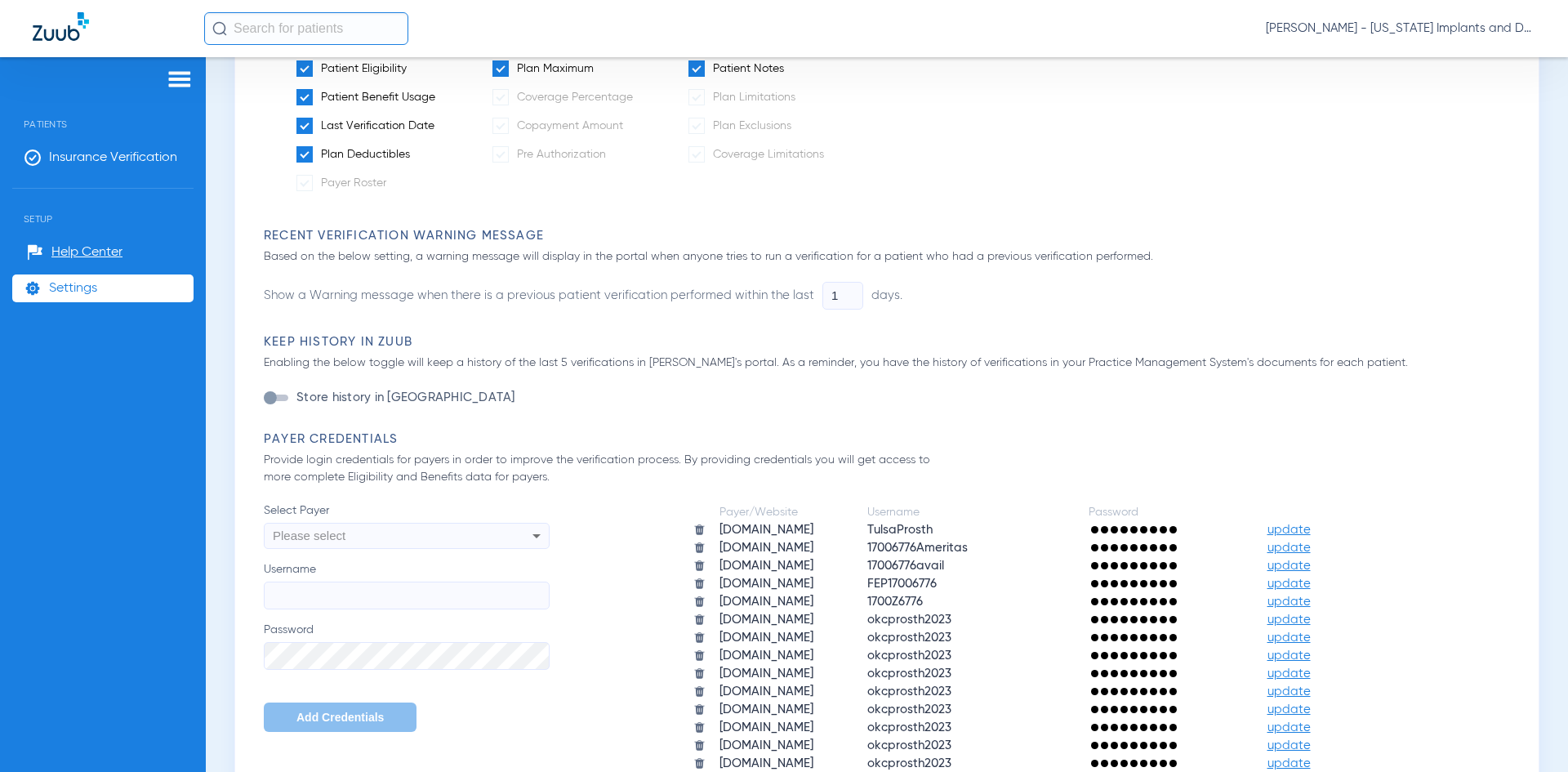 scroll, scrollTop: 490, scrollLeft: 0, axis: vertical 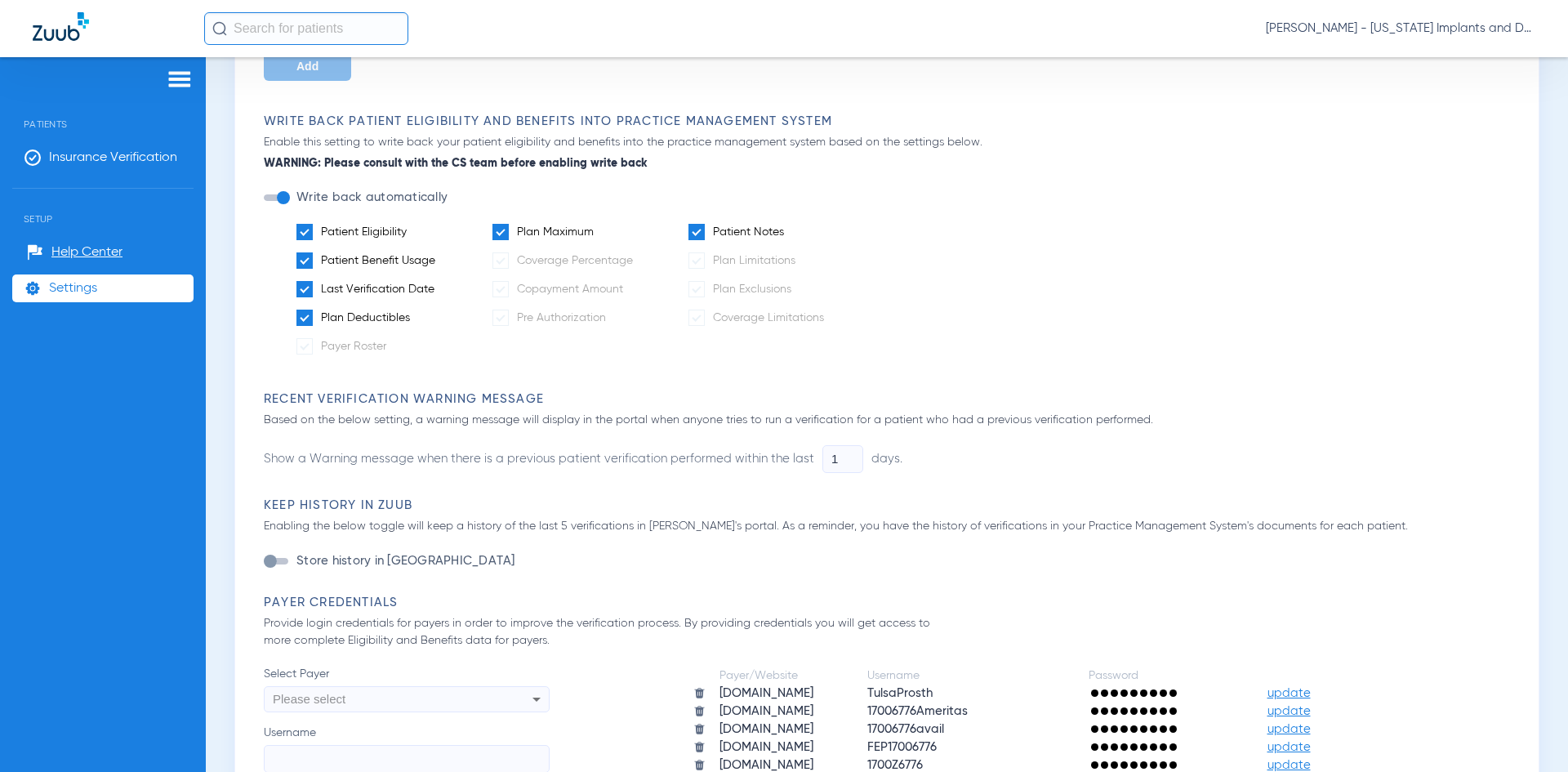 click 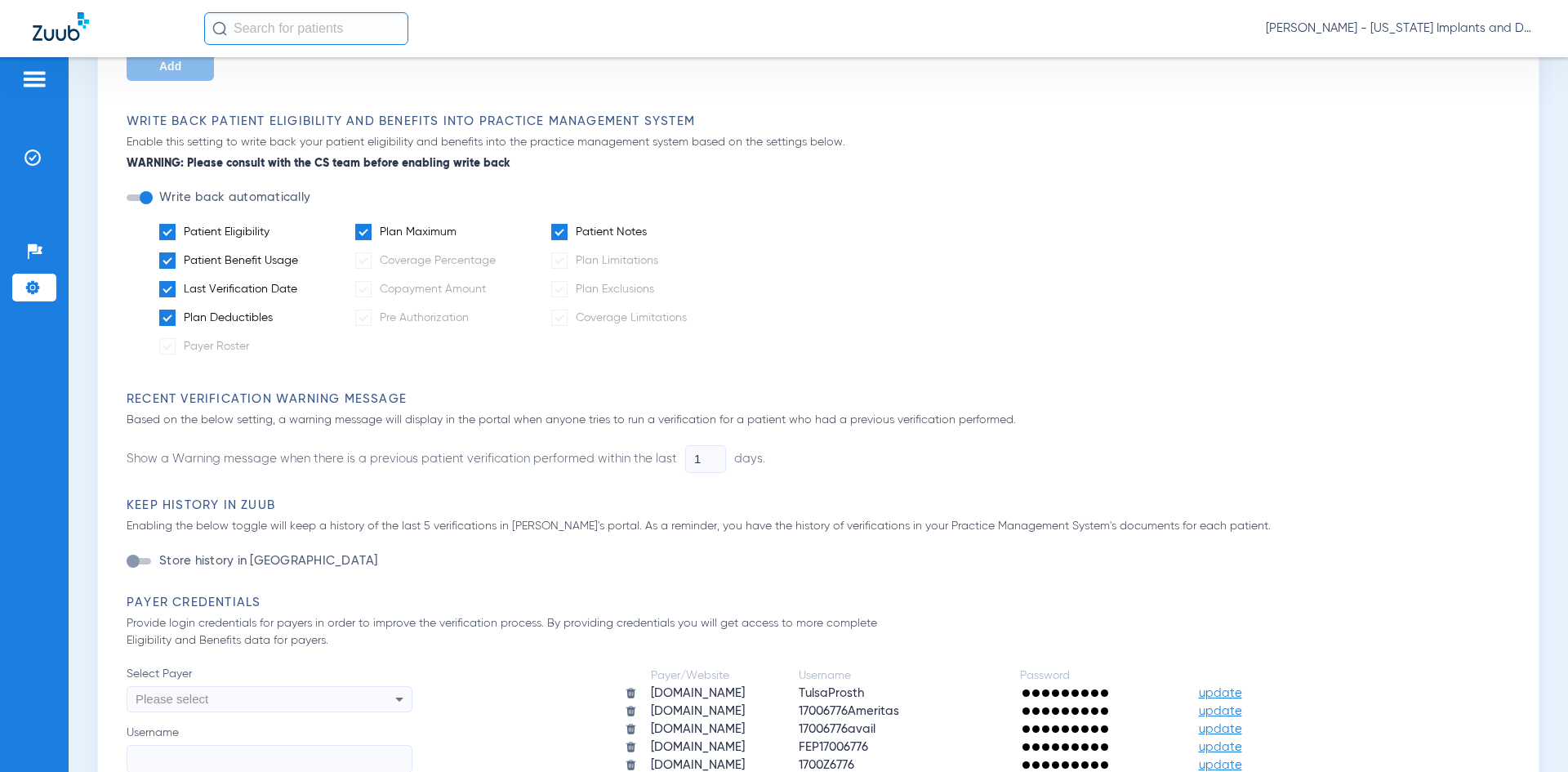 click 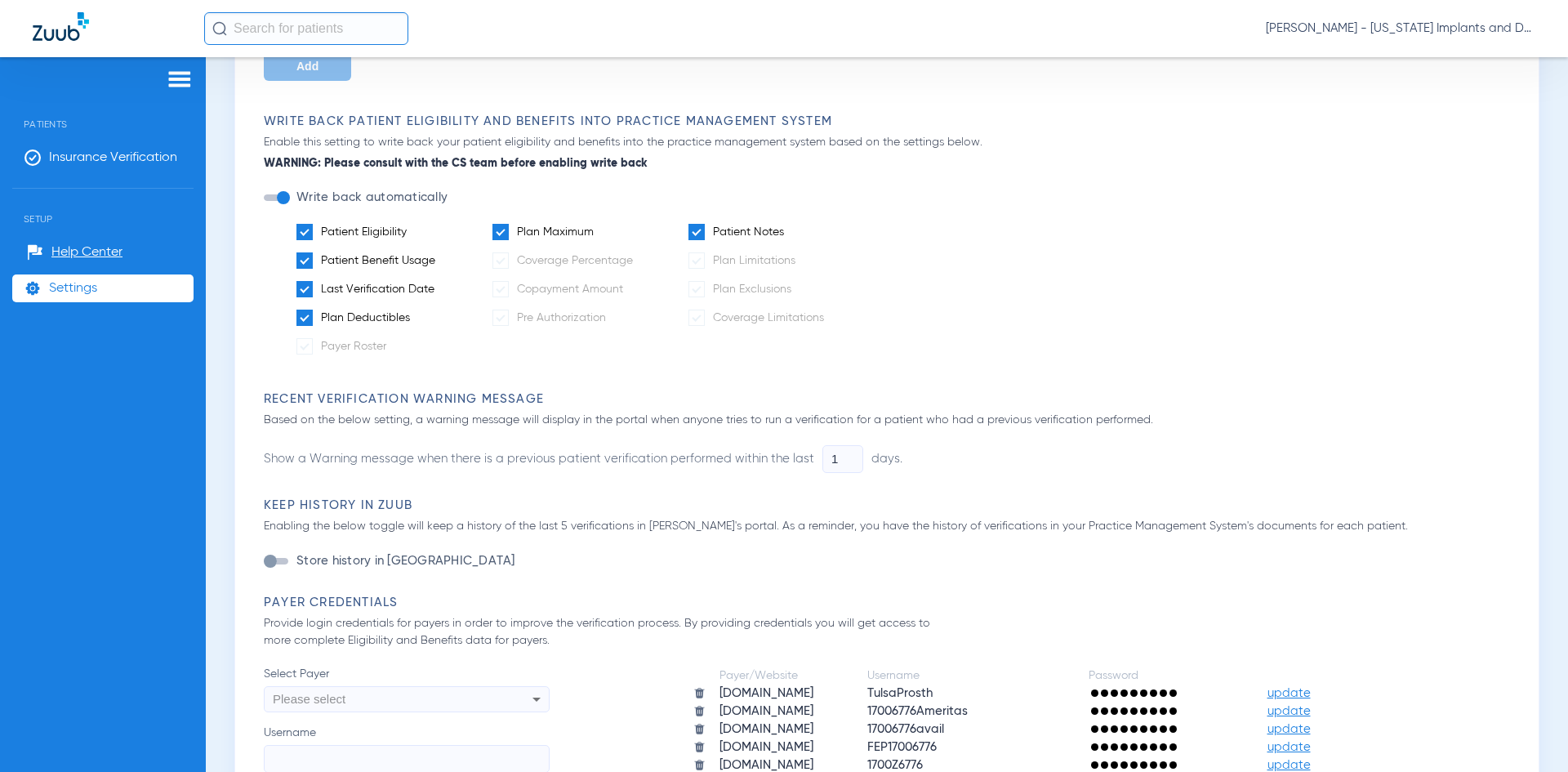 click on "Settings" 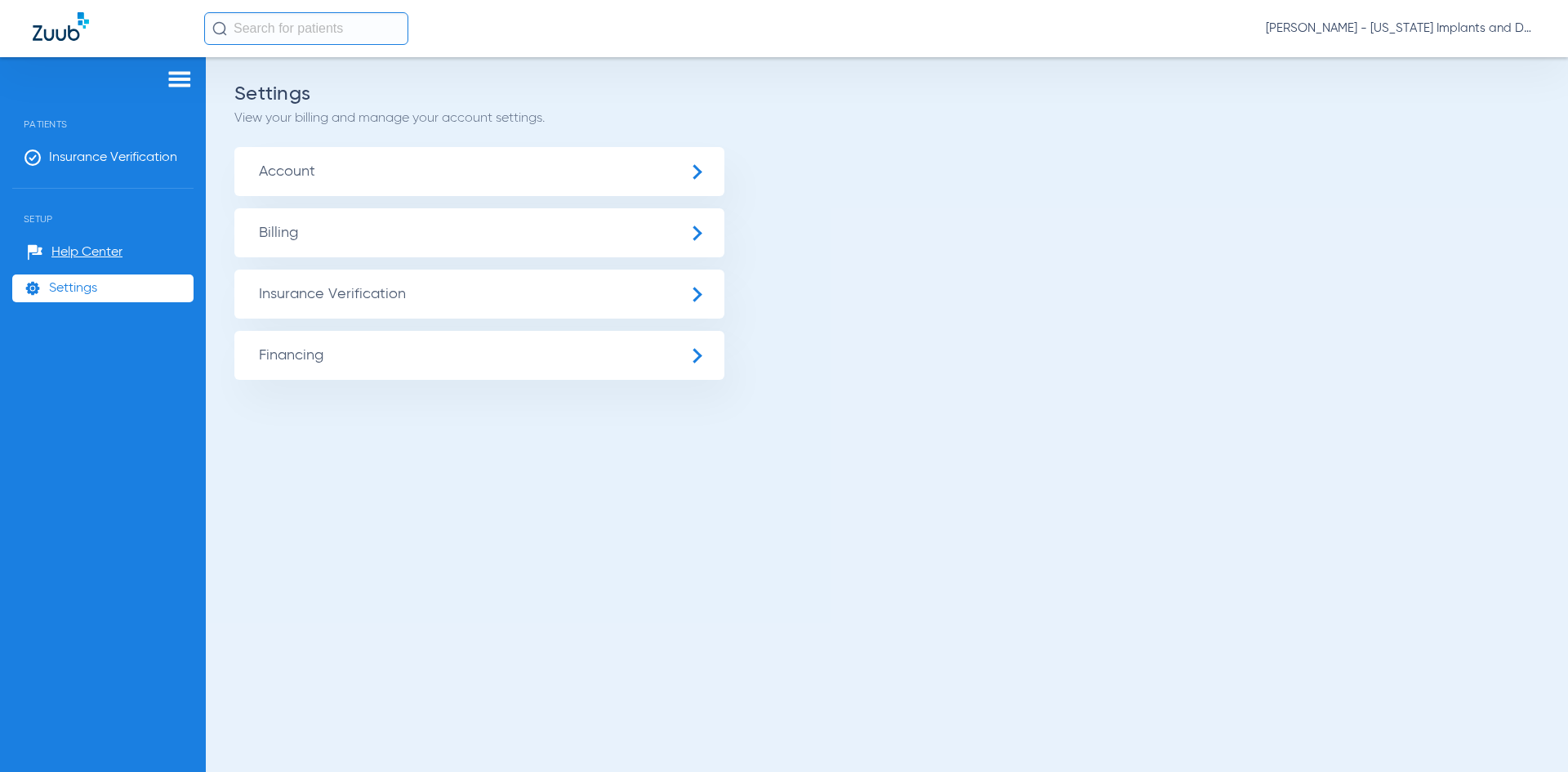 scroll, scrollTop: 0, scrollLeft: 0, axis: both 